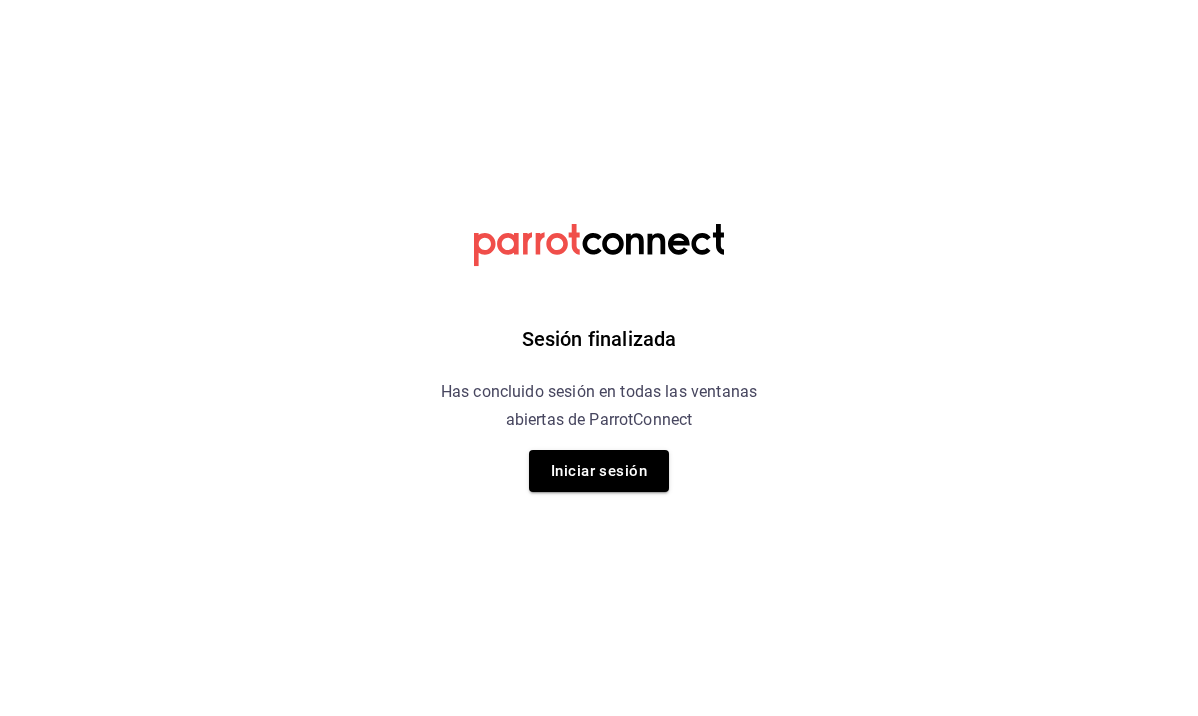 scroll, scrollTop: 0, scrollLeft: 0, axis: both 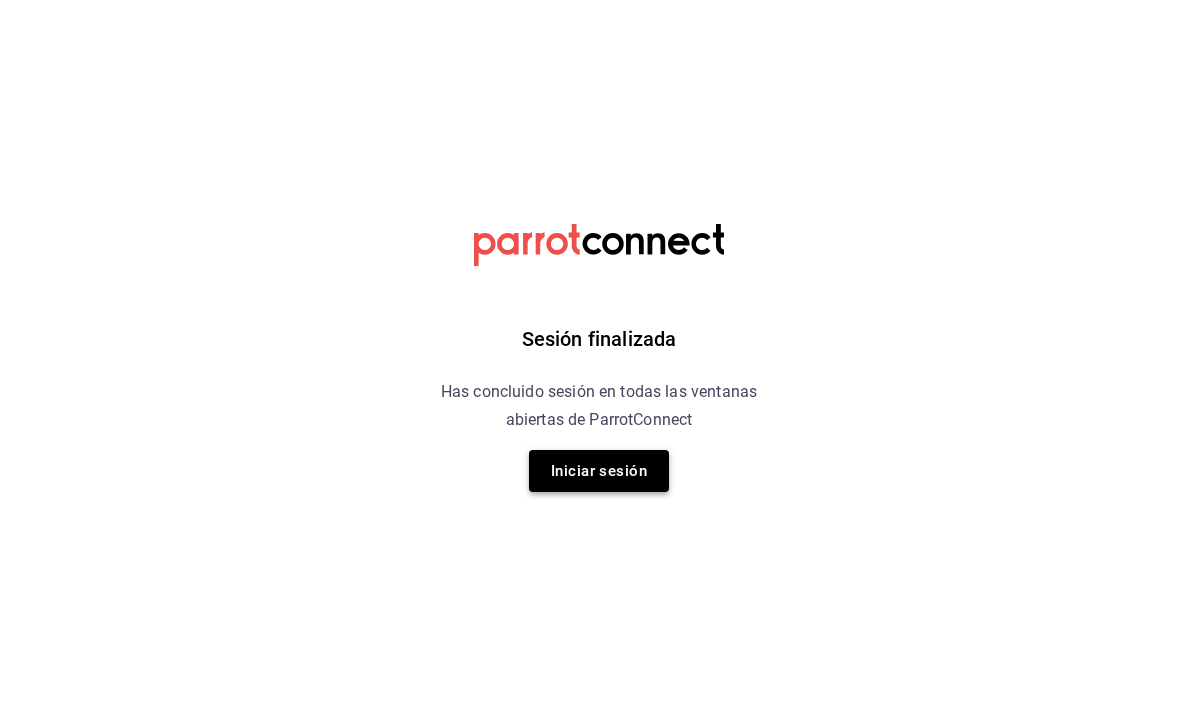click on "Iniciar sesión" at bounding box center [599, 471] 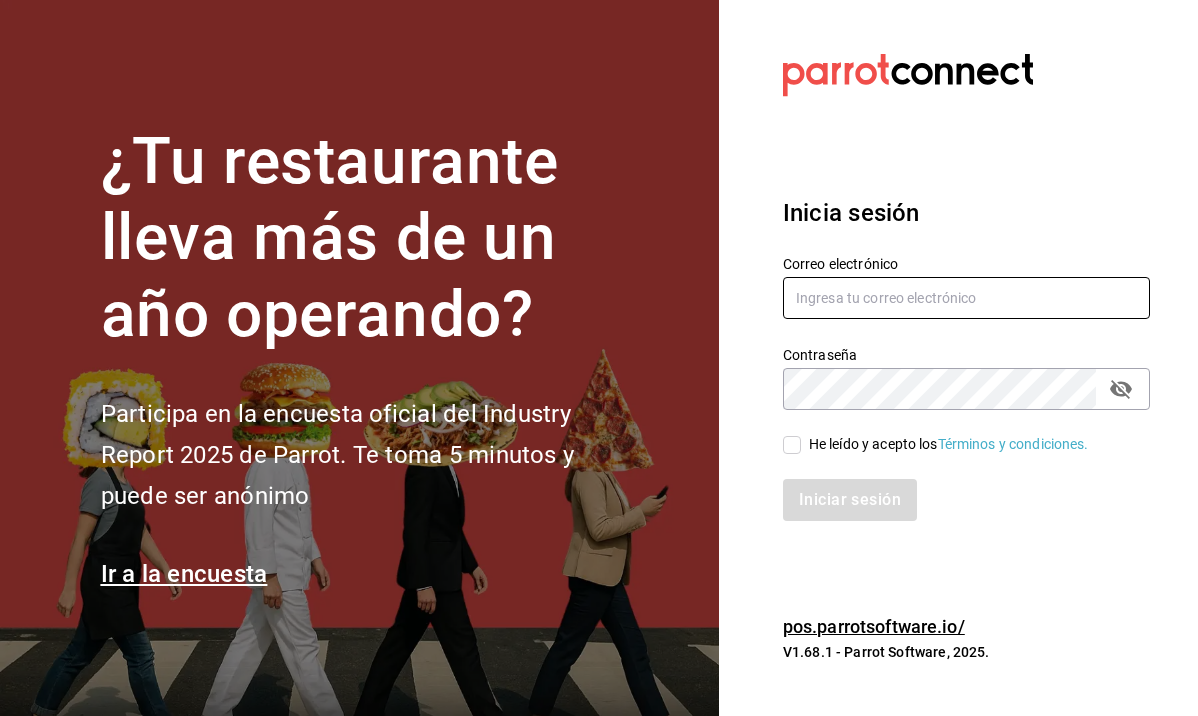 type on "contacto@example.com" 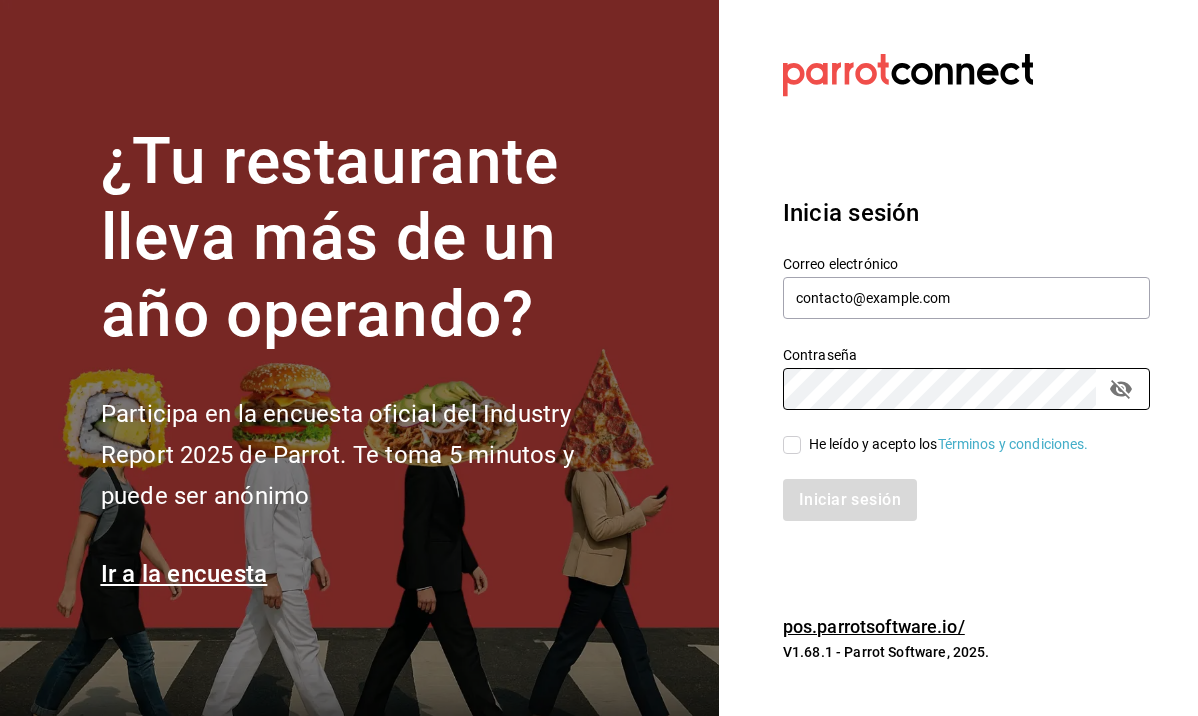 click on "He leído y acepto los  Términos y condiciones." at bounding box center (949, 444) 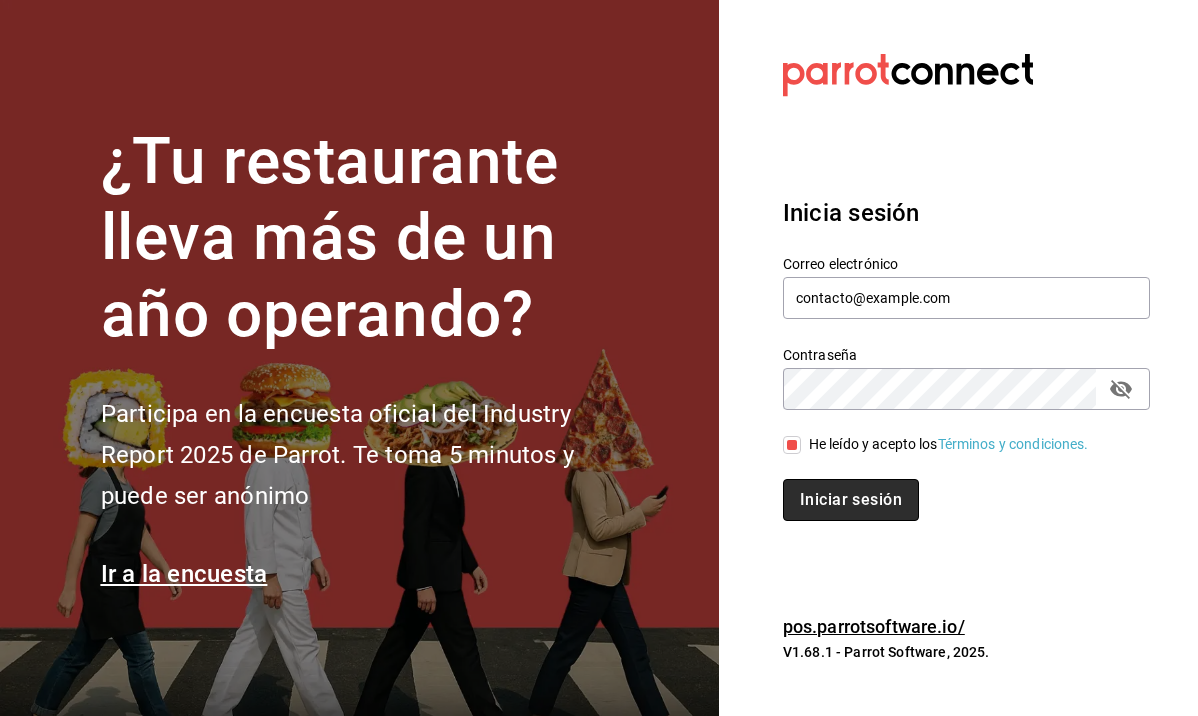 click on "Iniciar sesión" at bounding box center [851, 500] 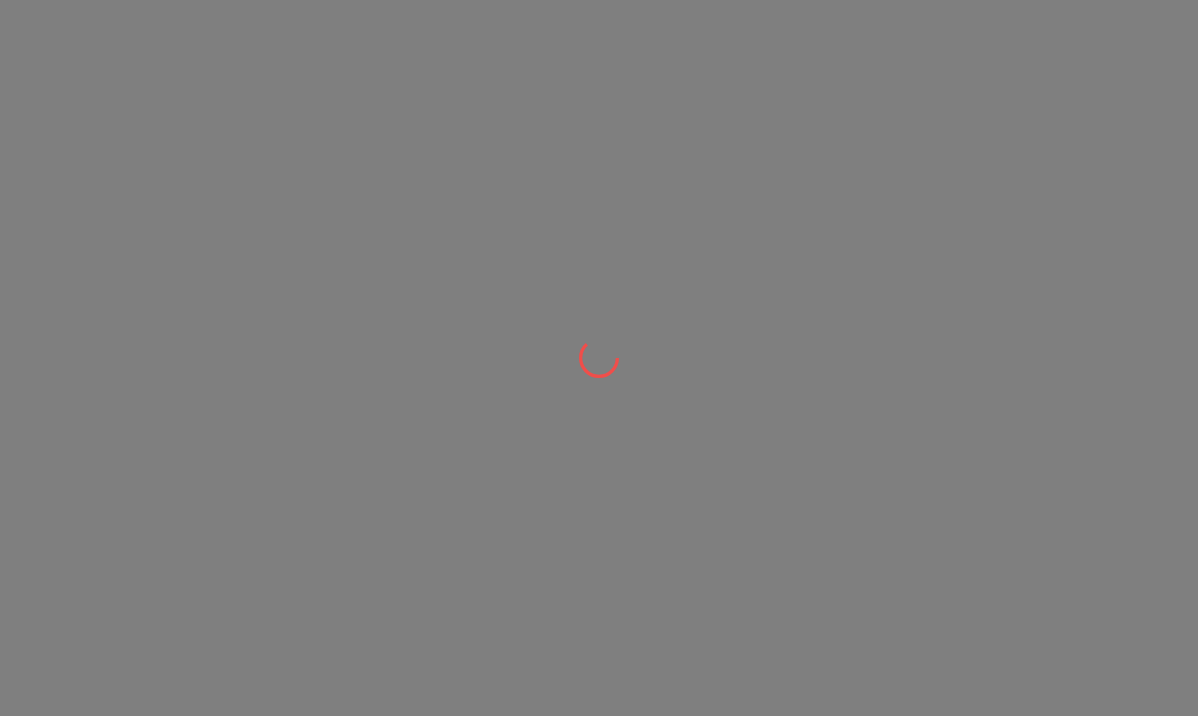 scroll, scrollTop: 0, scrollLeft: 0, axis: both 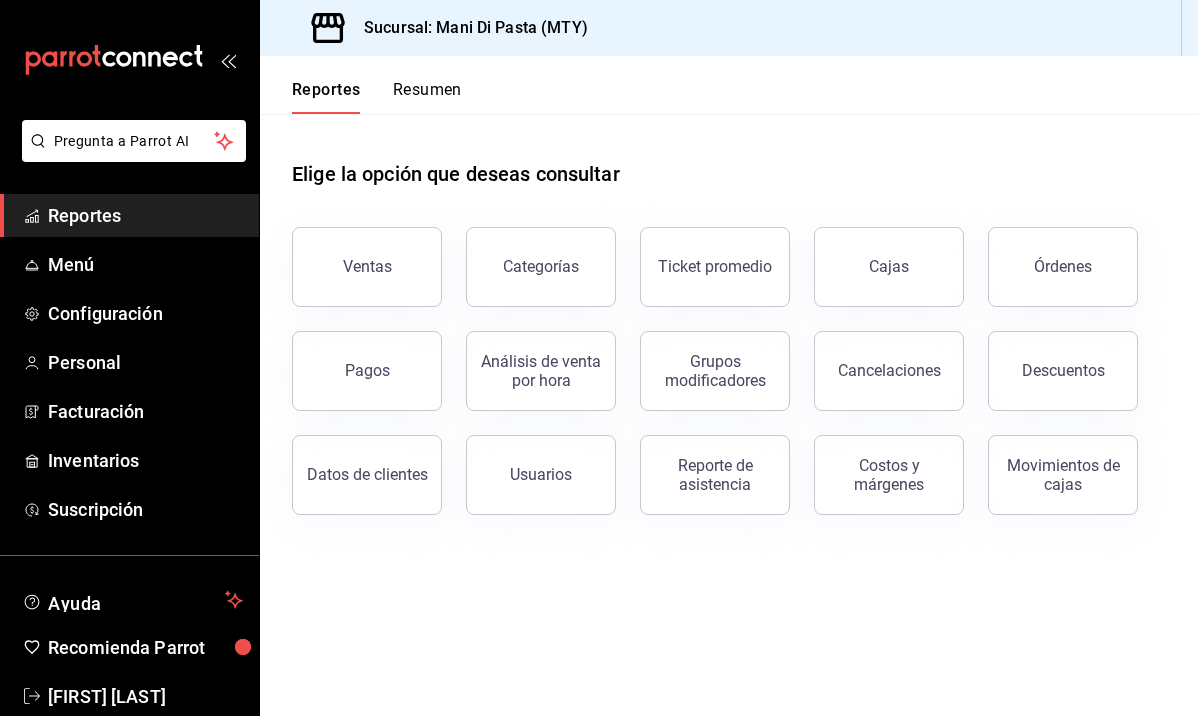 click on "Resumen" at bounding box center [427, 97] 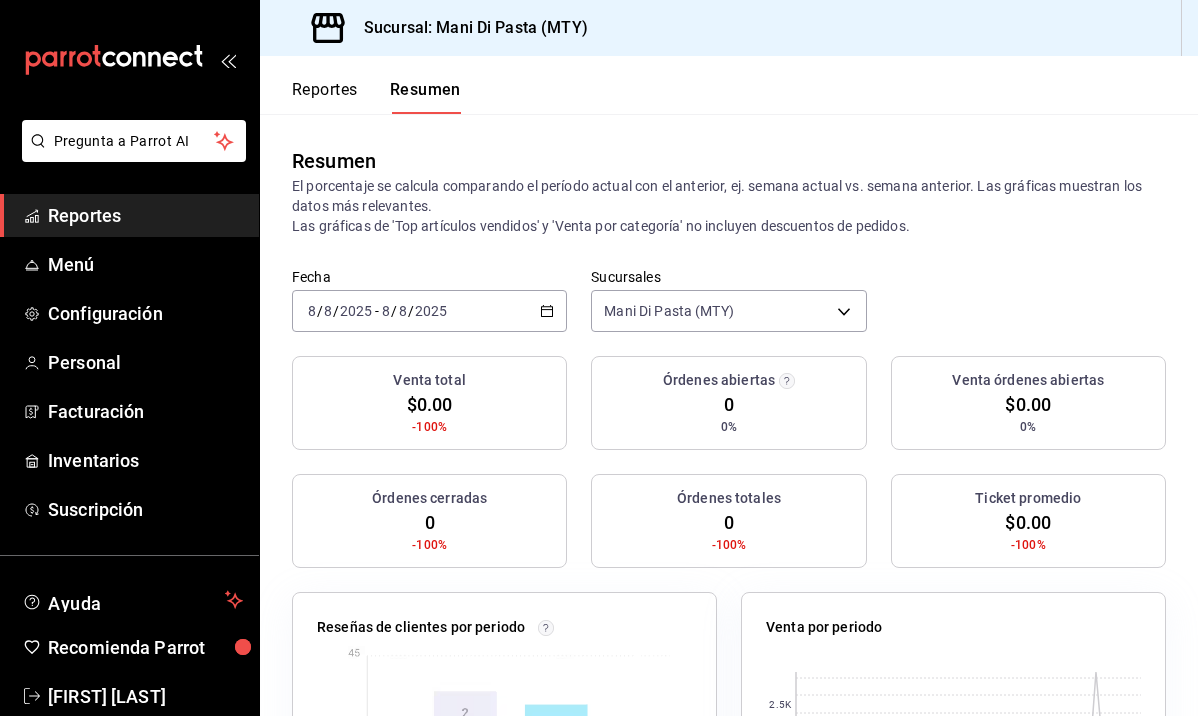 click on "Reportes" at bounding box center [325, 97] 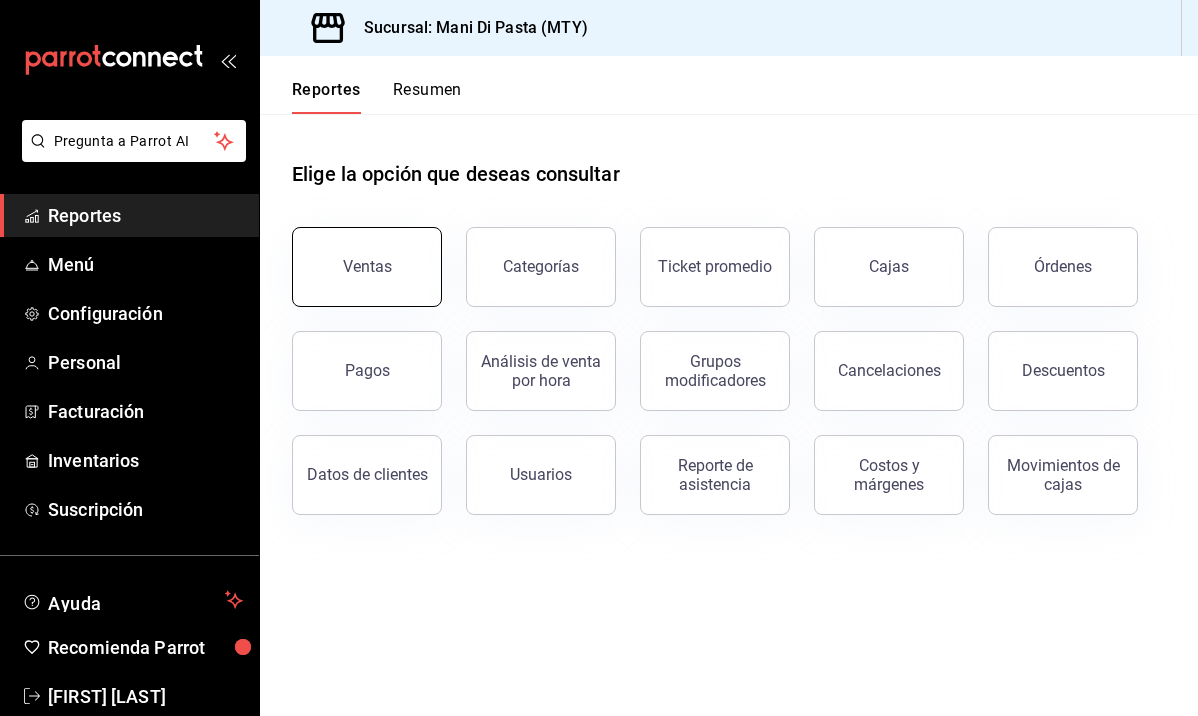click on "Ventas" at bounding box center [367, 267] 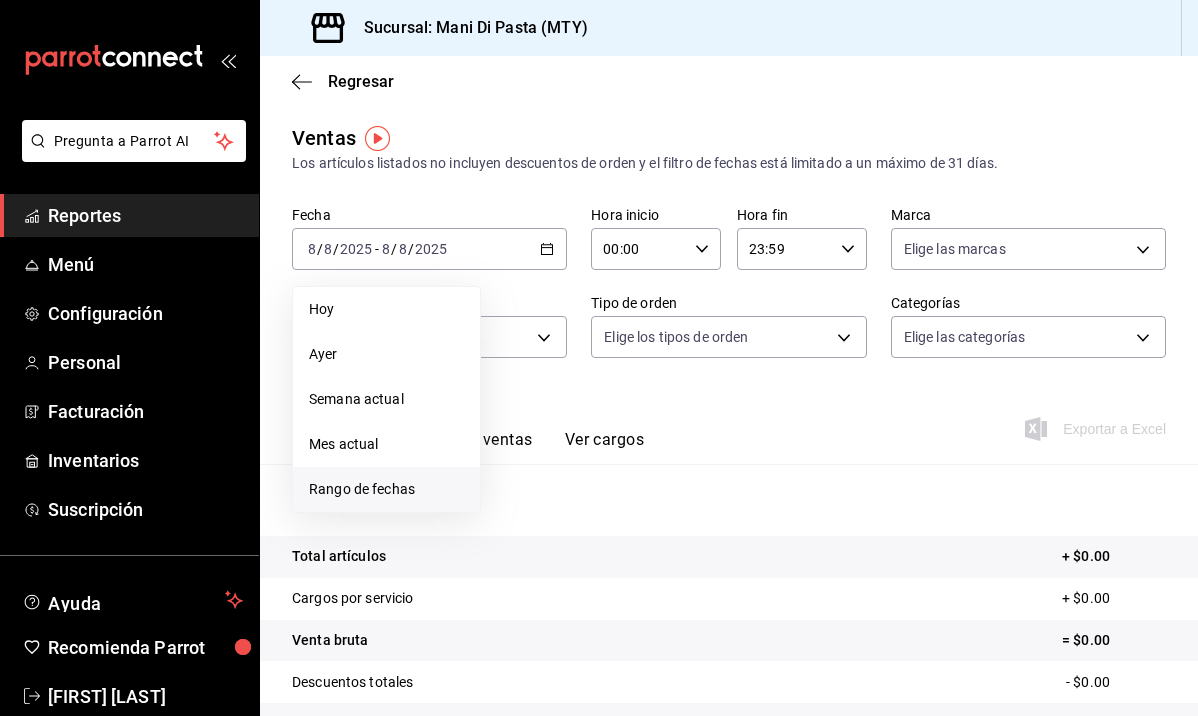 click on "Rango de fechas" at bounding box center [386, 489] 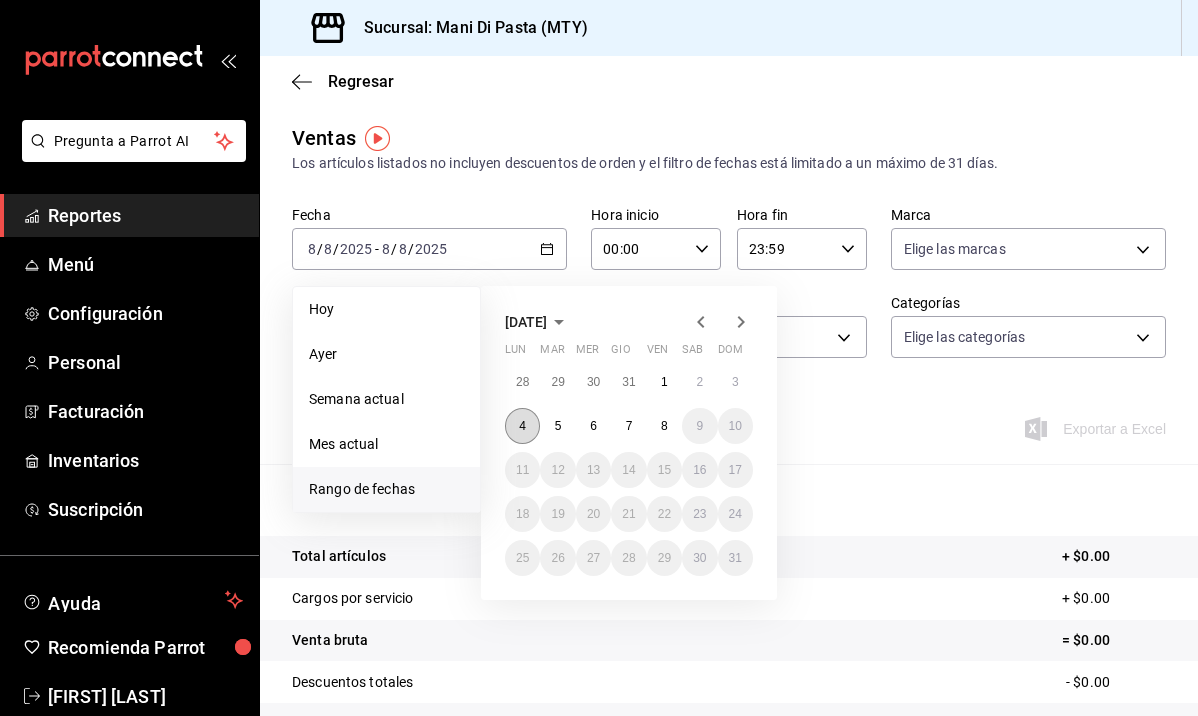 click on "4" at bounding box center [522, 426] 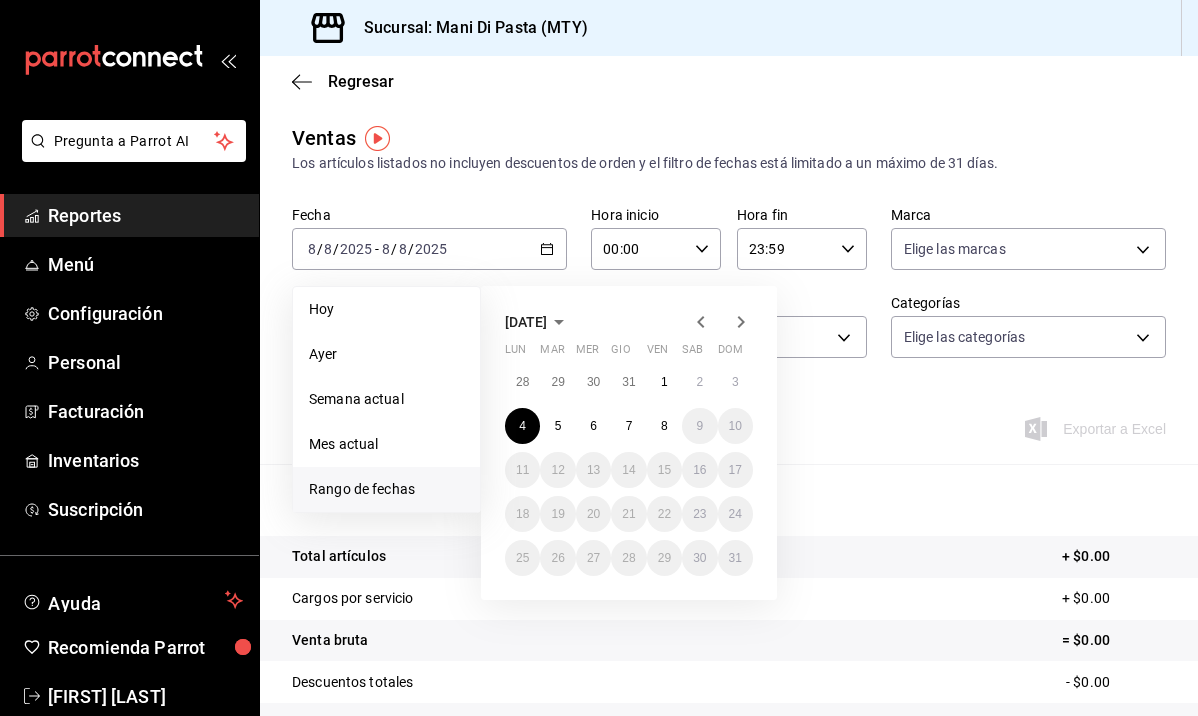 click on "Rango de fechas" at bounding box center [386, 489] 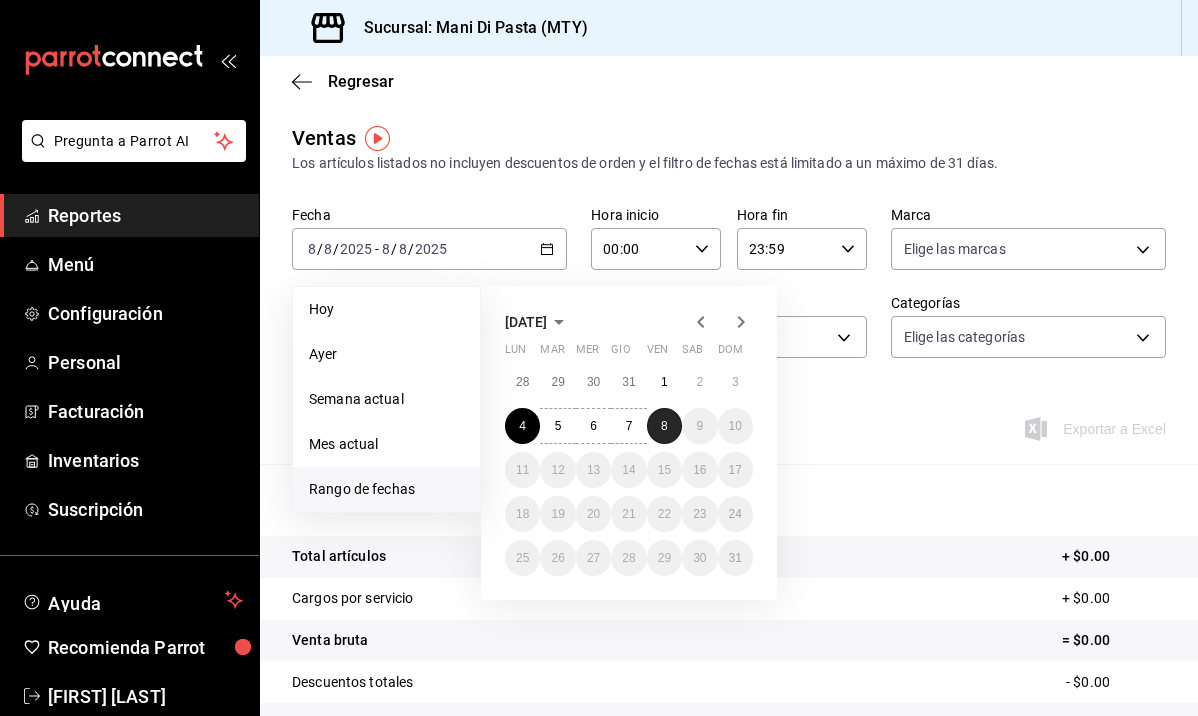 click on "8" at bounding box center [664, 426] 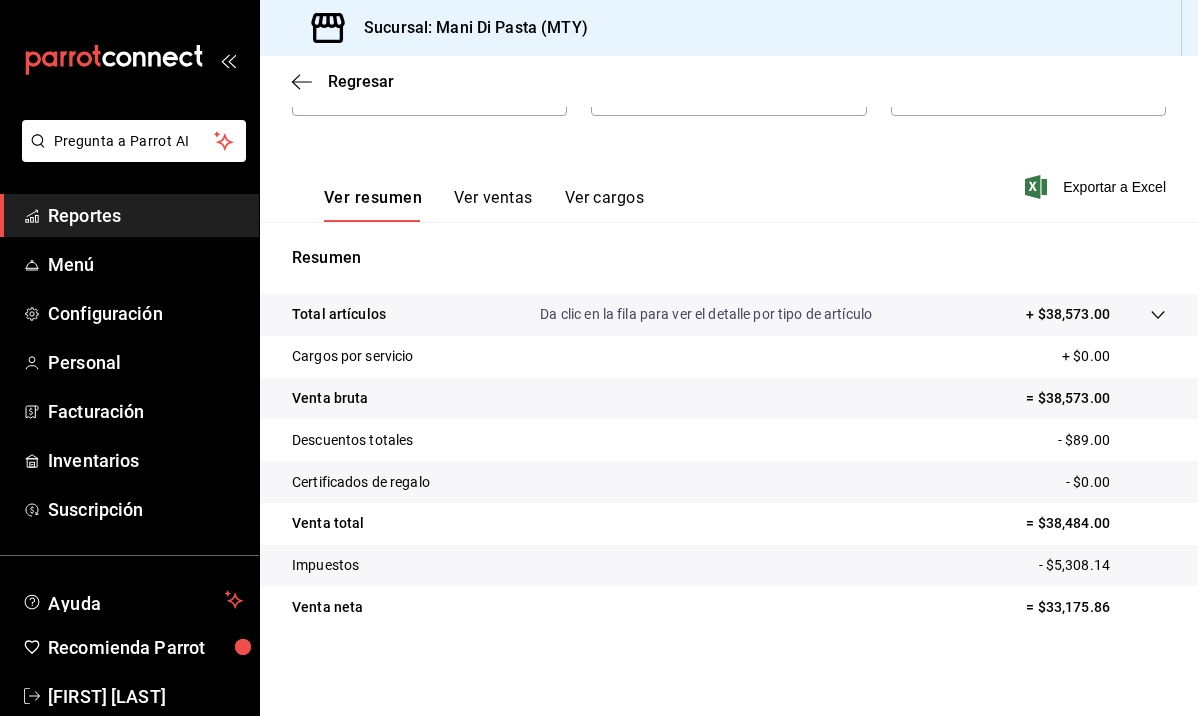 scroll, scrollTop: 242, scrollLeft: 0, axis: vertical 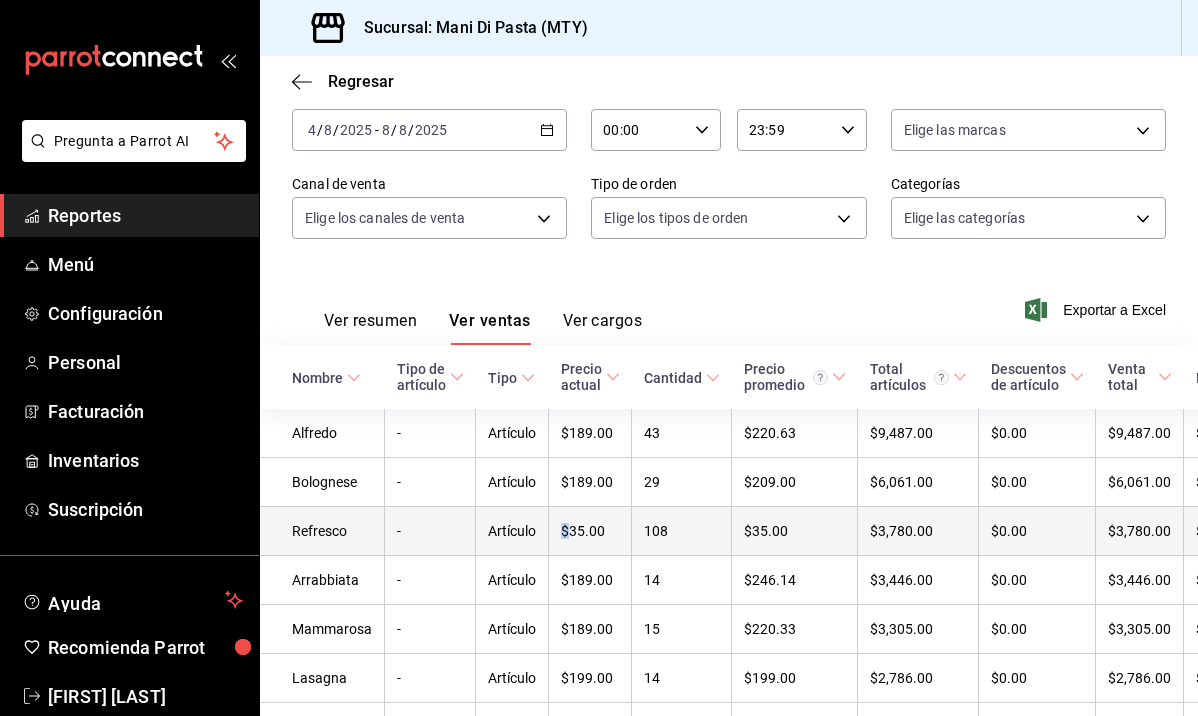 click on "$35.00" at bounding box center (590, 531) 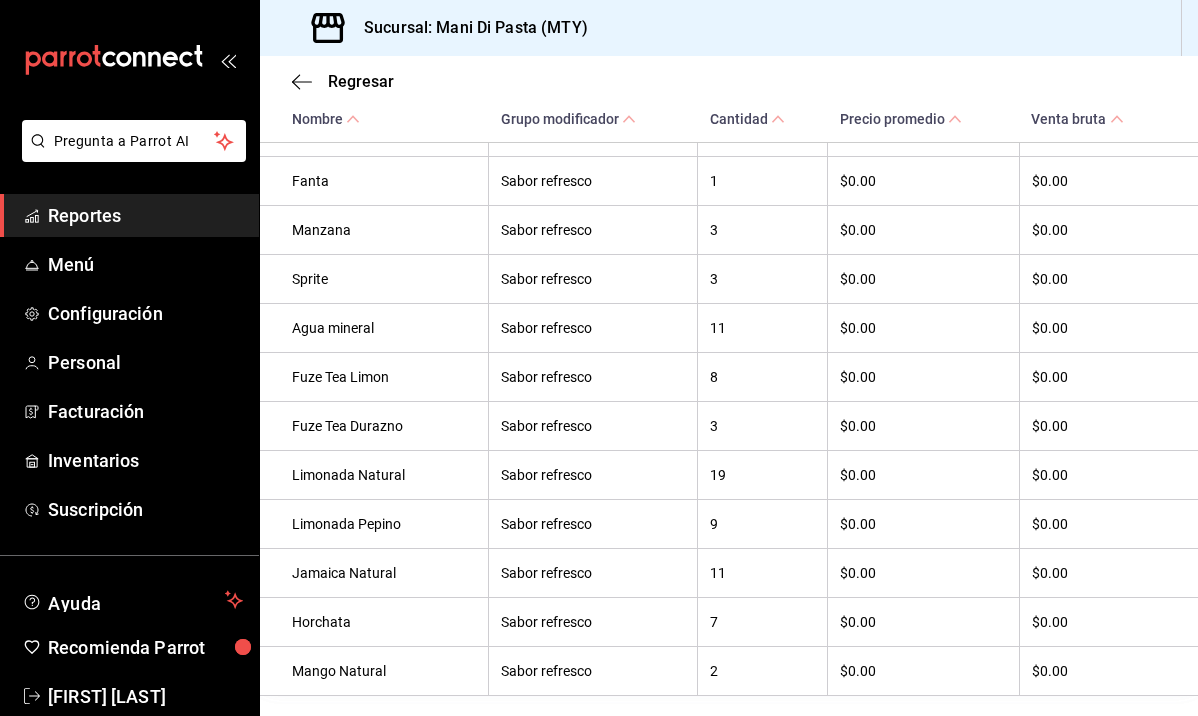 scroll, scrollTop: 697, scrollLeft: 0, axis: vertical 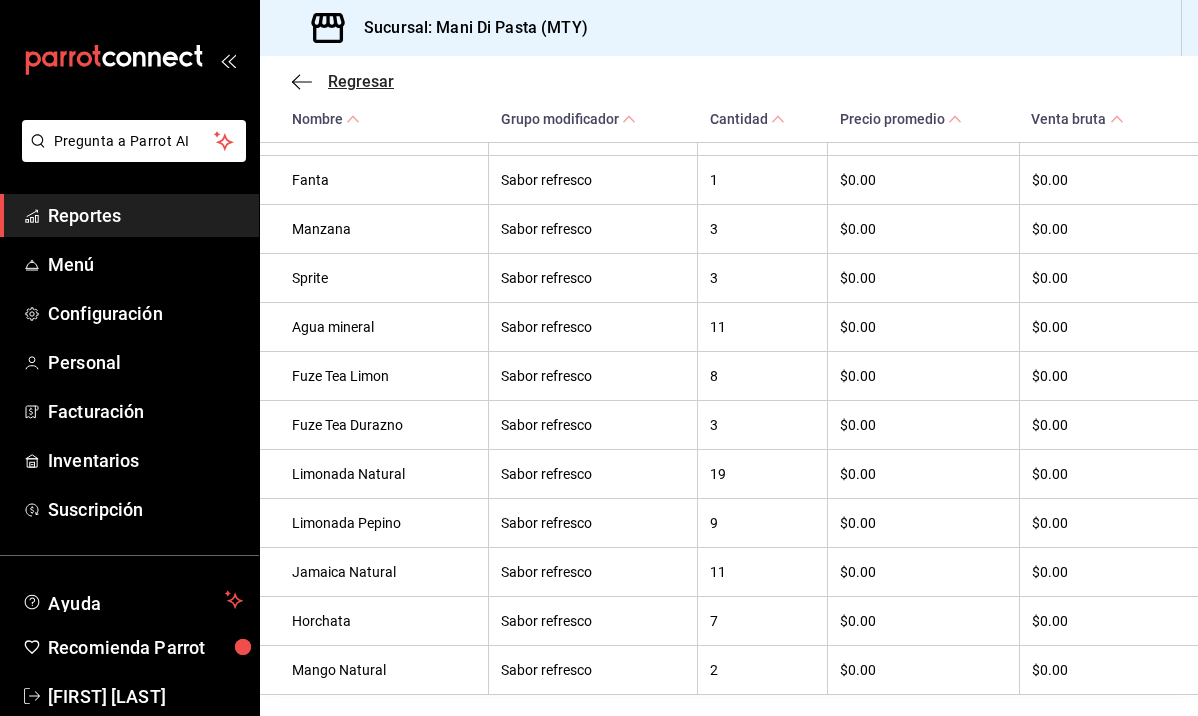 click on "Regresar" at bounding box center [361, 81] 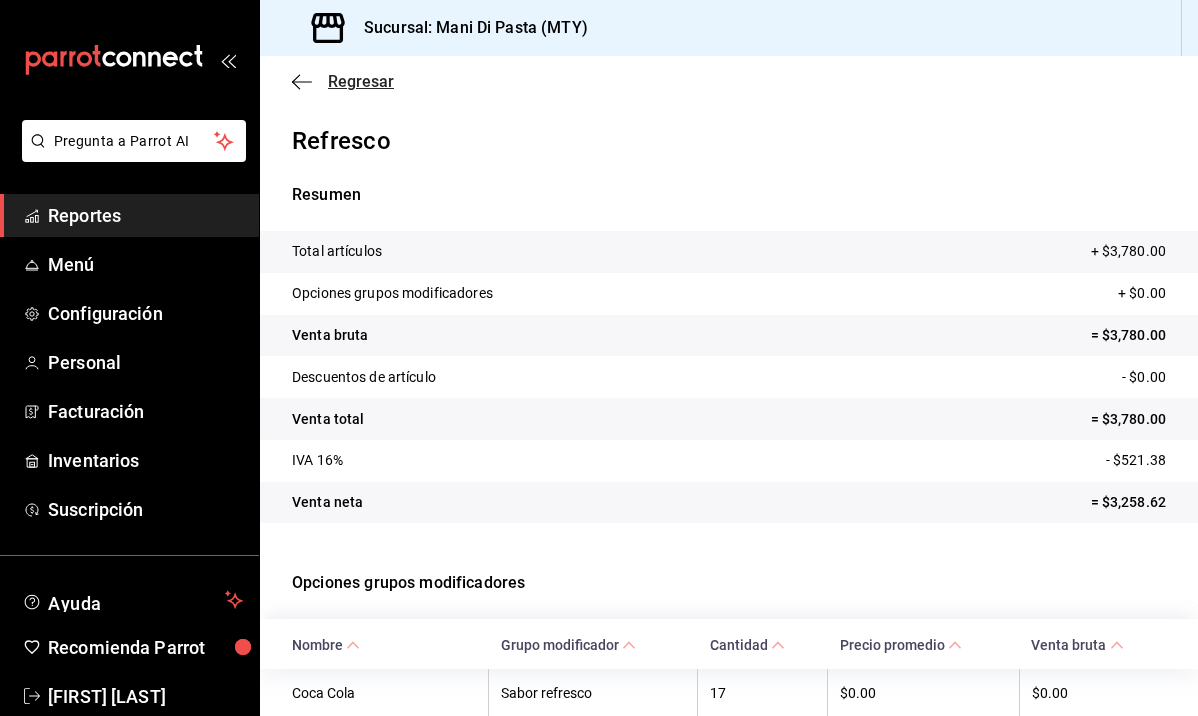 scroll, scrollTop: 0, scrollLeft: 0, axis: both 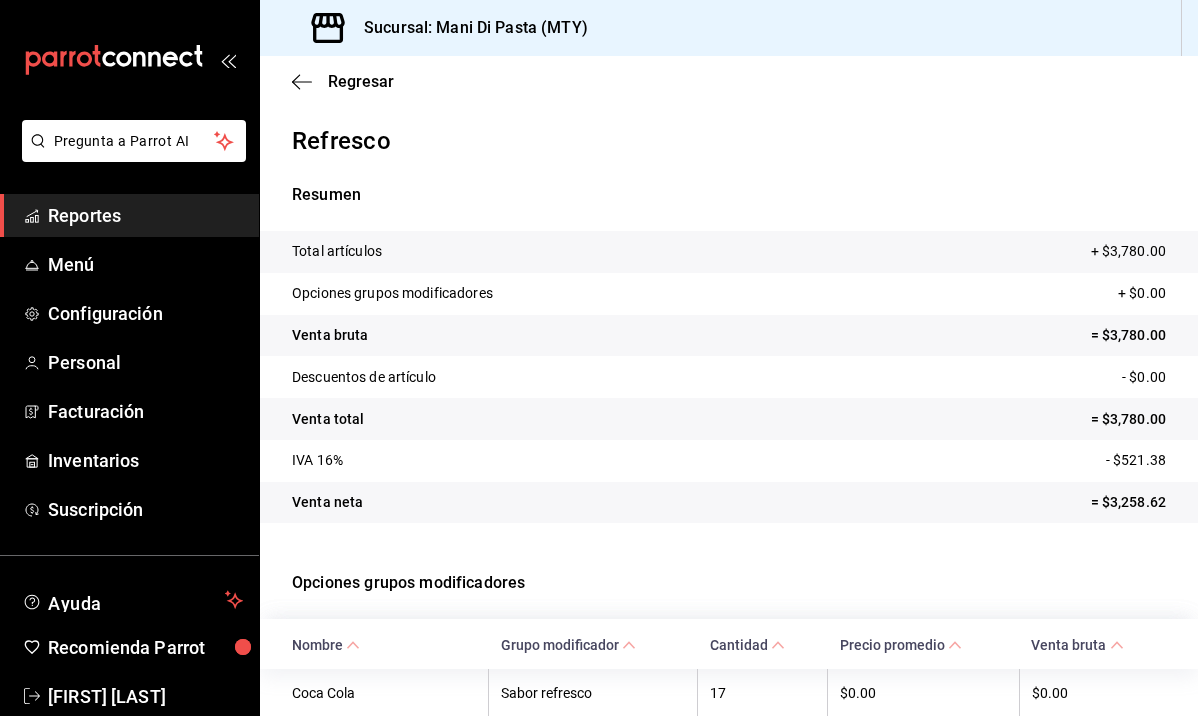 click on "Regresar" at bounding box center (729, 81) 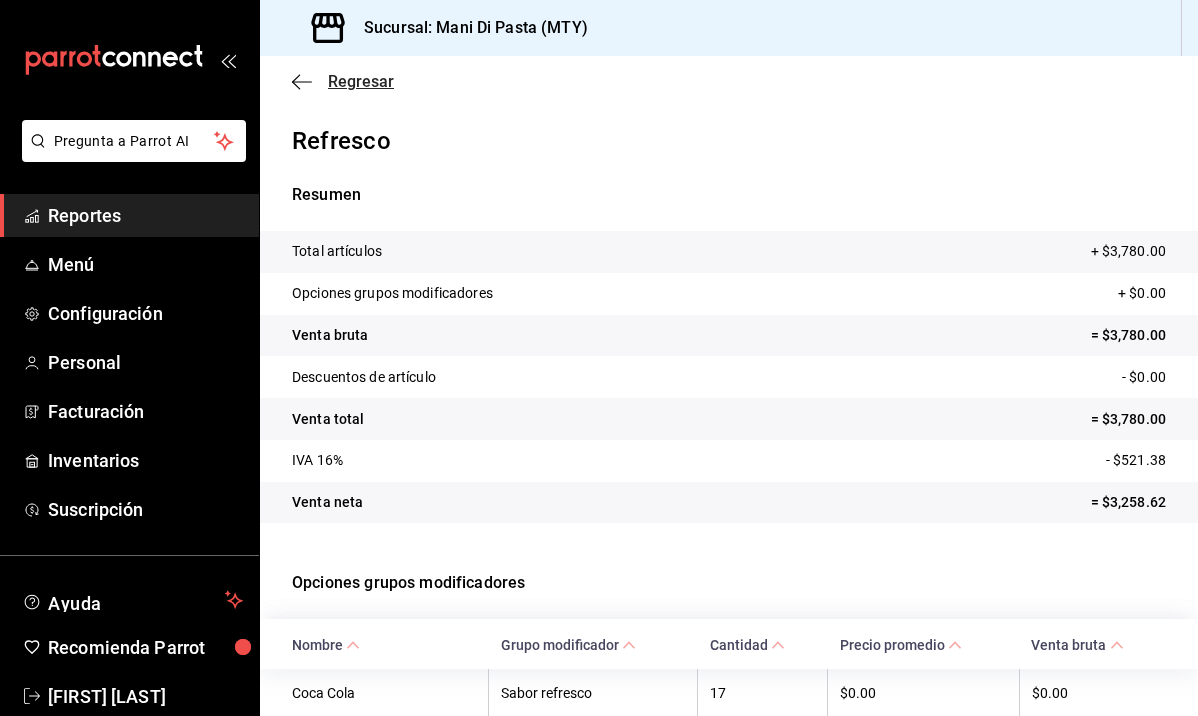 click 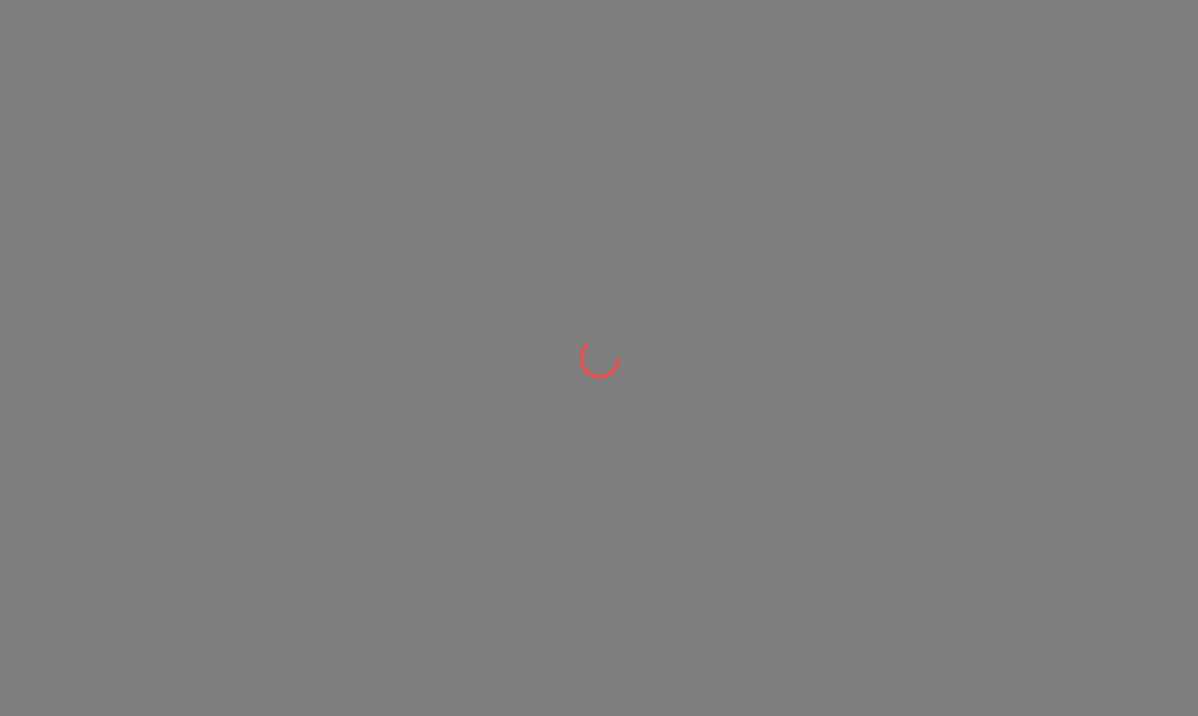 scroll, scrollTop: 0, scrollLeft: 0, axis: both 